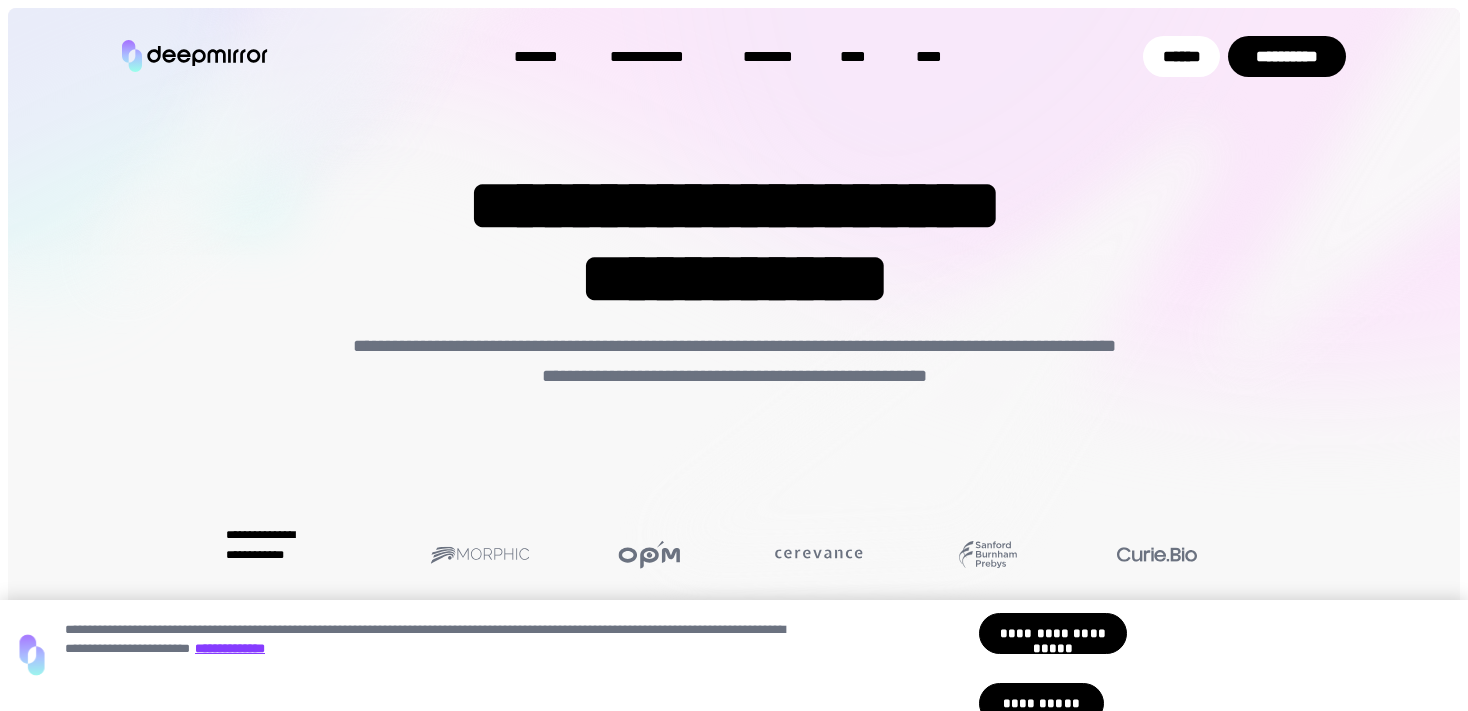 scroll, scrollTop: 0, scrollLeft: 0, axis: both 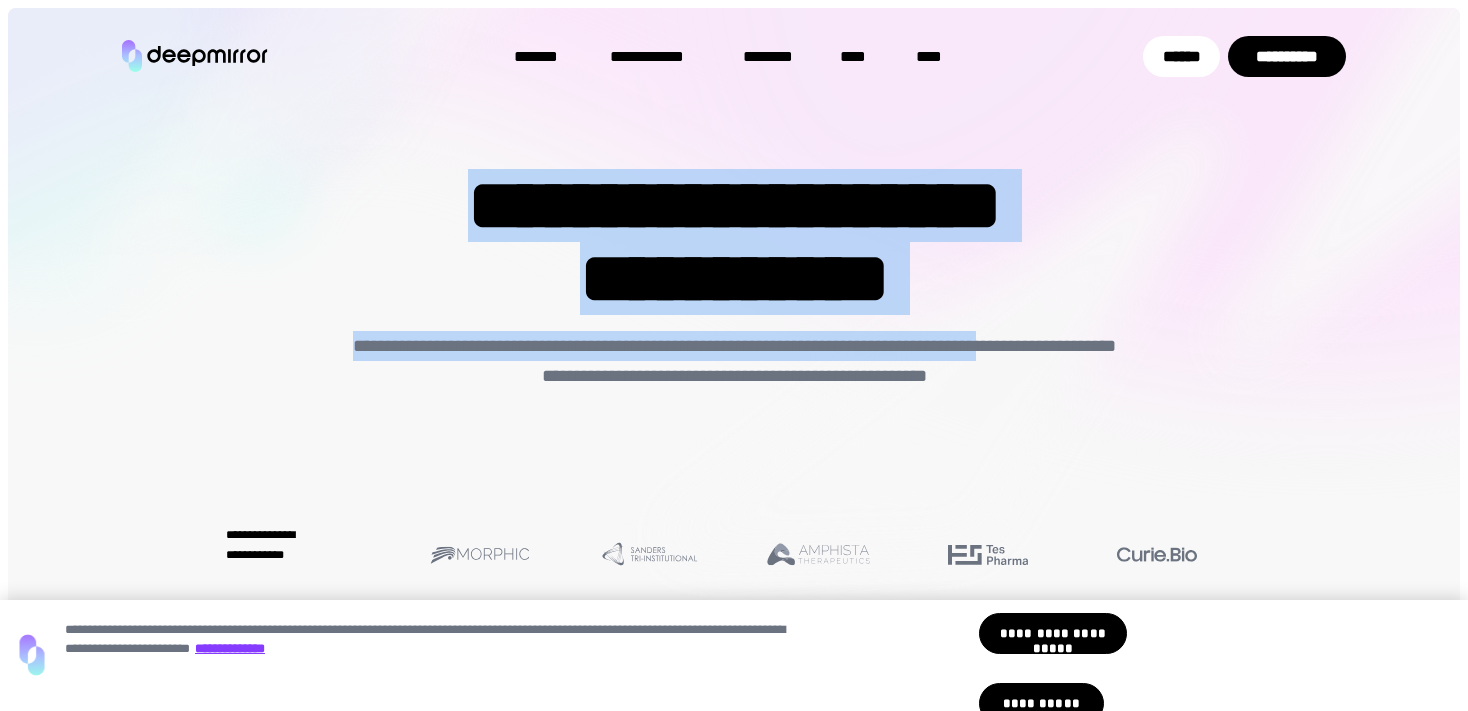 drag, startPoint x: 533, startPoint y: 200, endPoint x: 1116, endPoint y: 295, distance: 590.68945 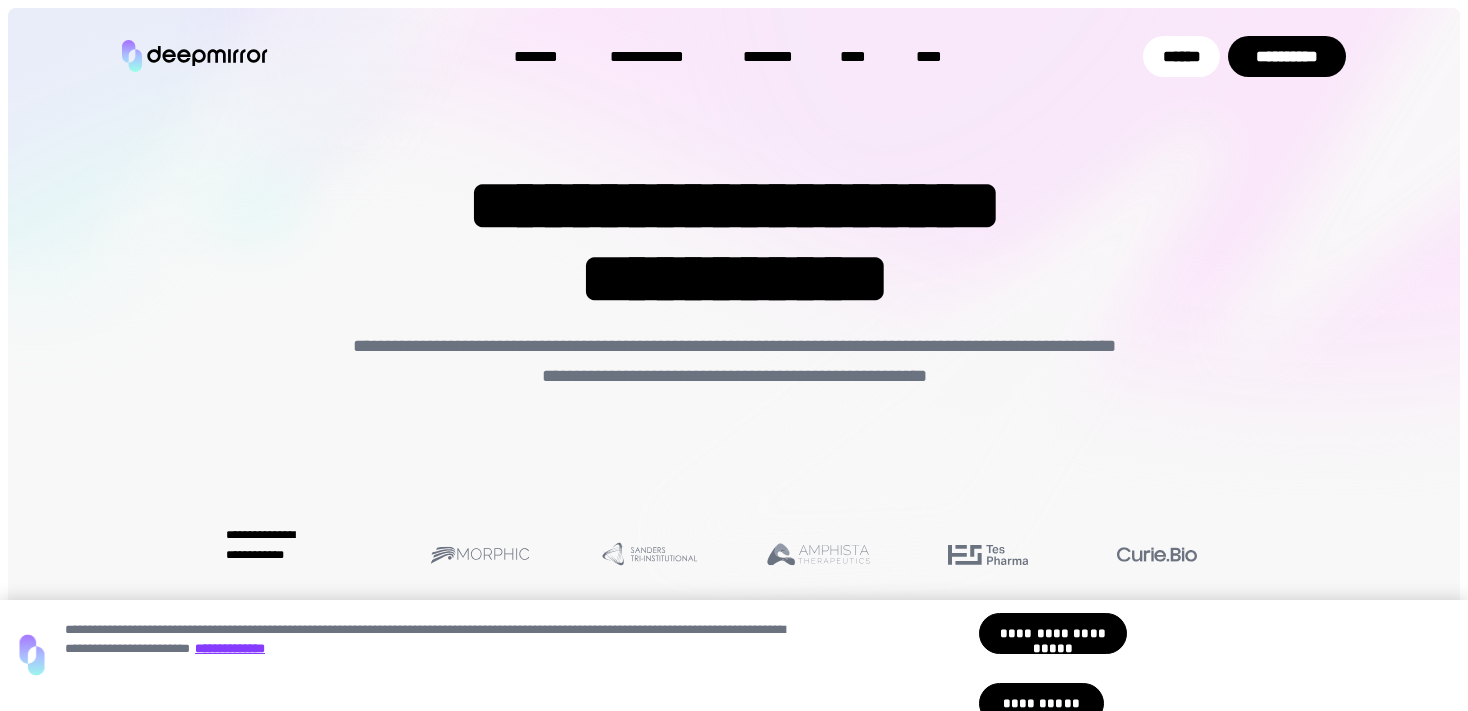 drag, startPoint x: 1182, startPoint y: 297, endPoint x: 1172, endPoint y: 317, distance: 22.36068 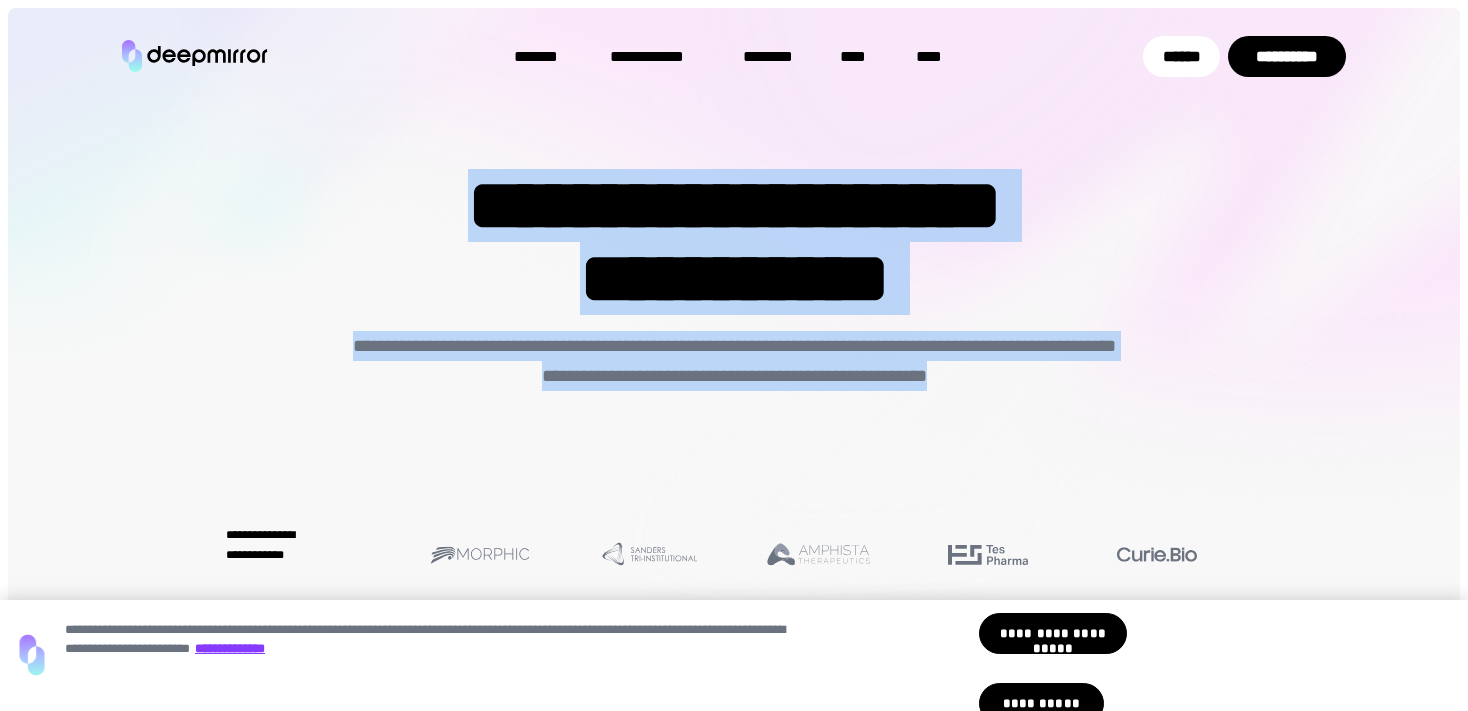drag, startPoint x: 1105, startPoint y: 381, endPoint x: 510, endPoint y: 202, distance: 621.3421 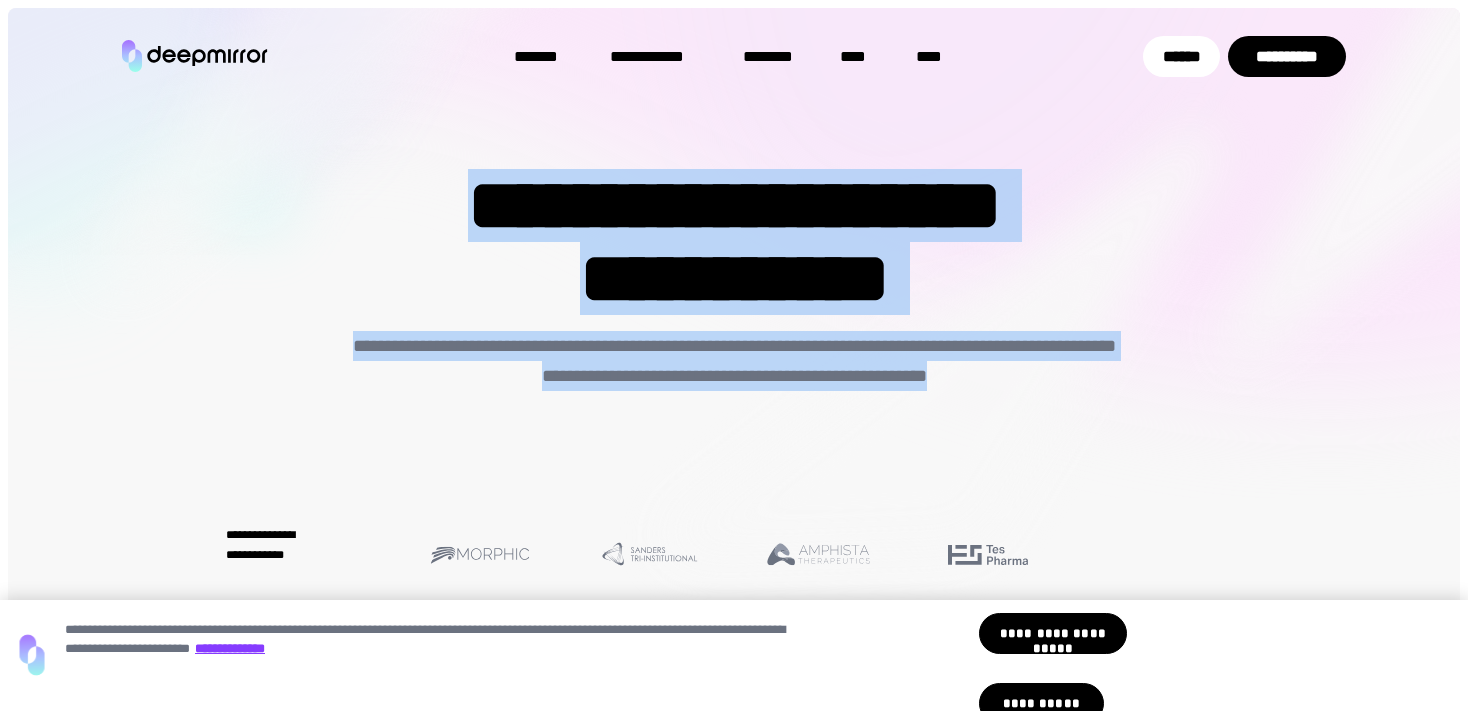 click on "**********" at bounding box center (734, 280) 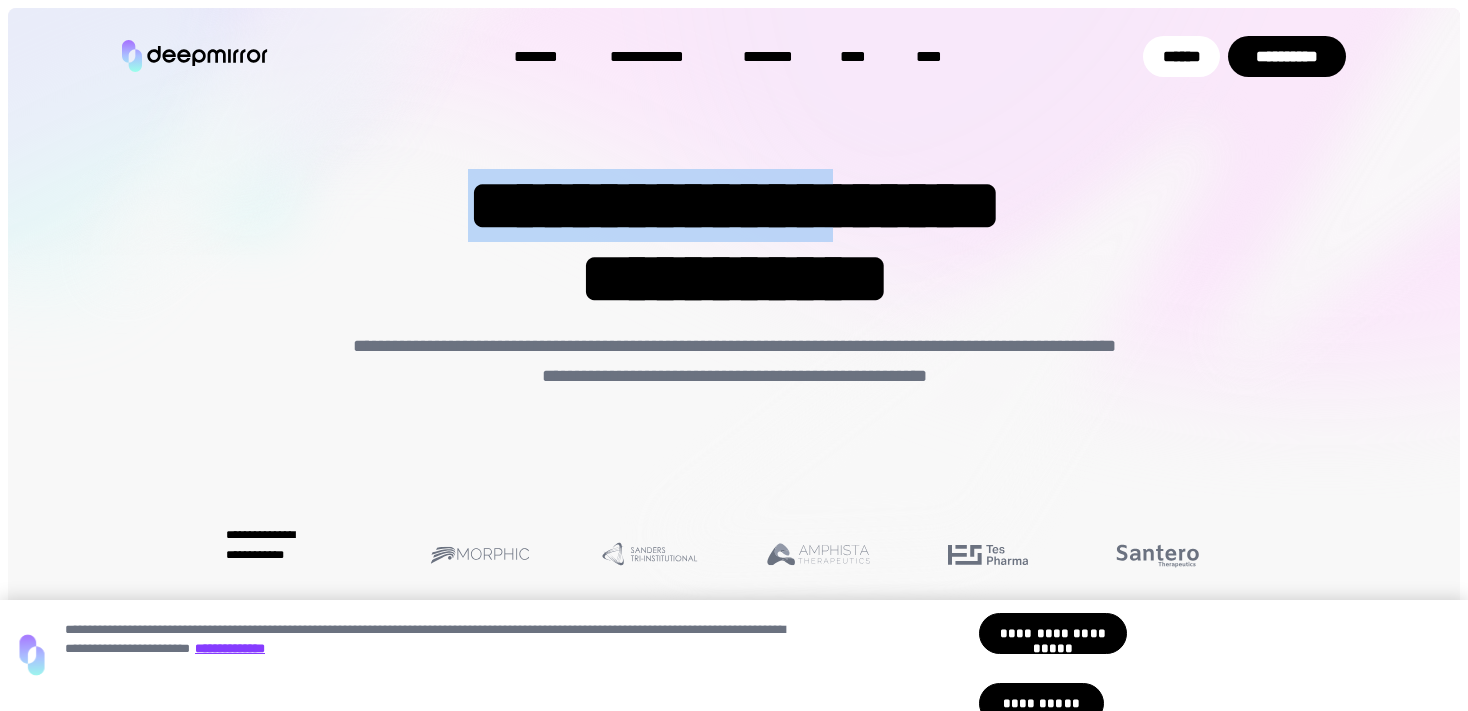 drag, startPoint x: 535, startPoint y: 216, endPoint x: 990, endPoint y: 206, distance: 455.10986 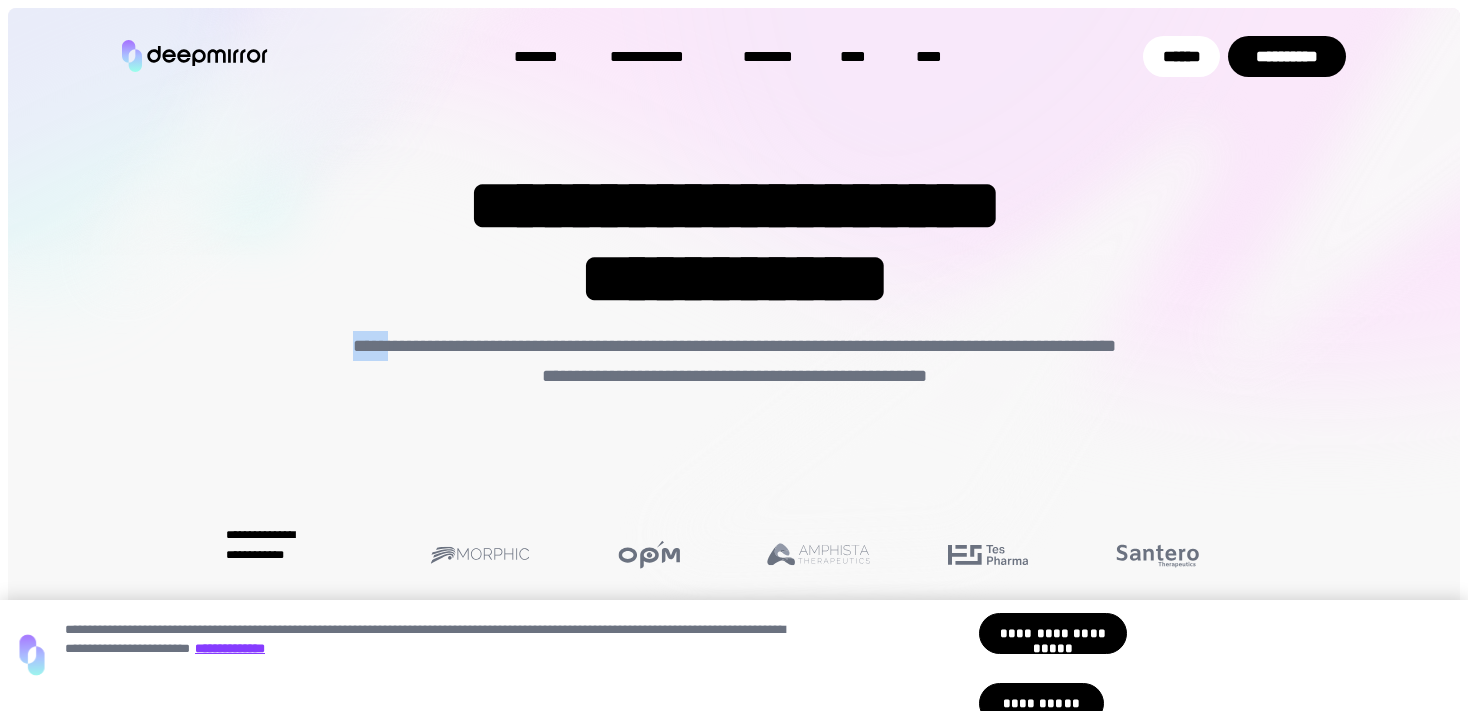 drag, startPoint x: 399, startPoint y: 286, endPoint x: 1054, endPoint y: 270, distance: 655.1954 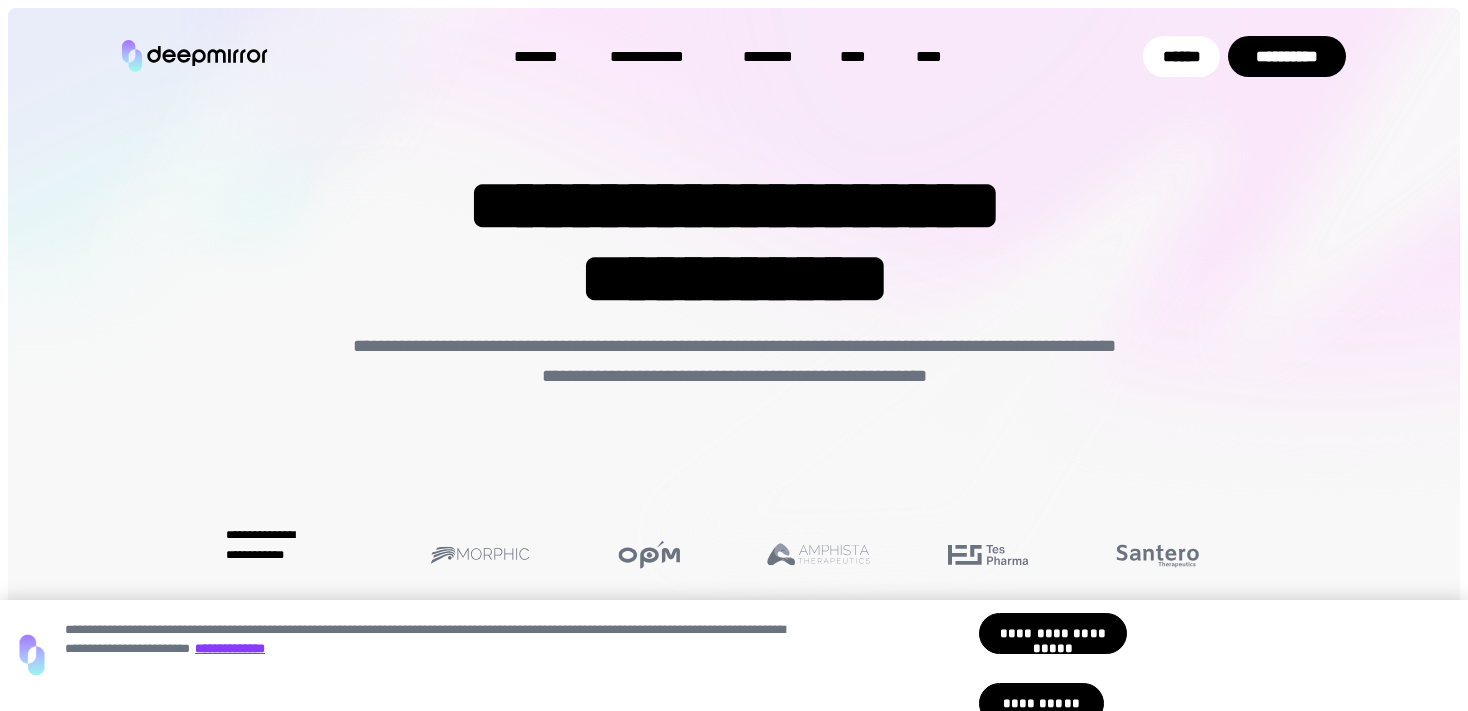 click on "**********" at bounding box center (735, 242) 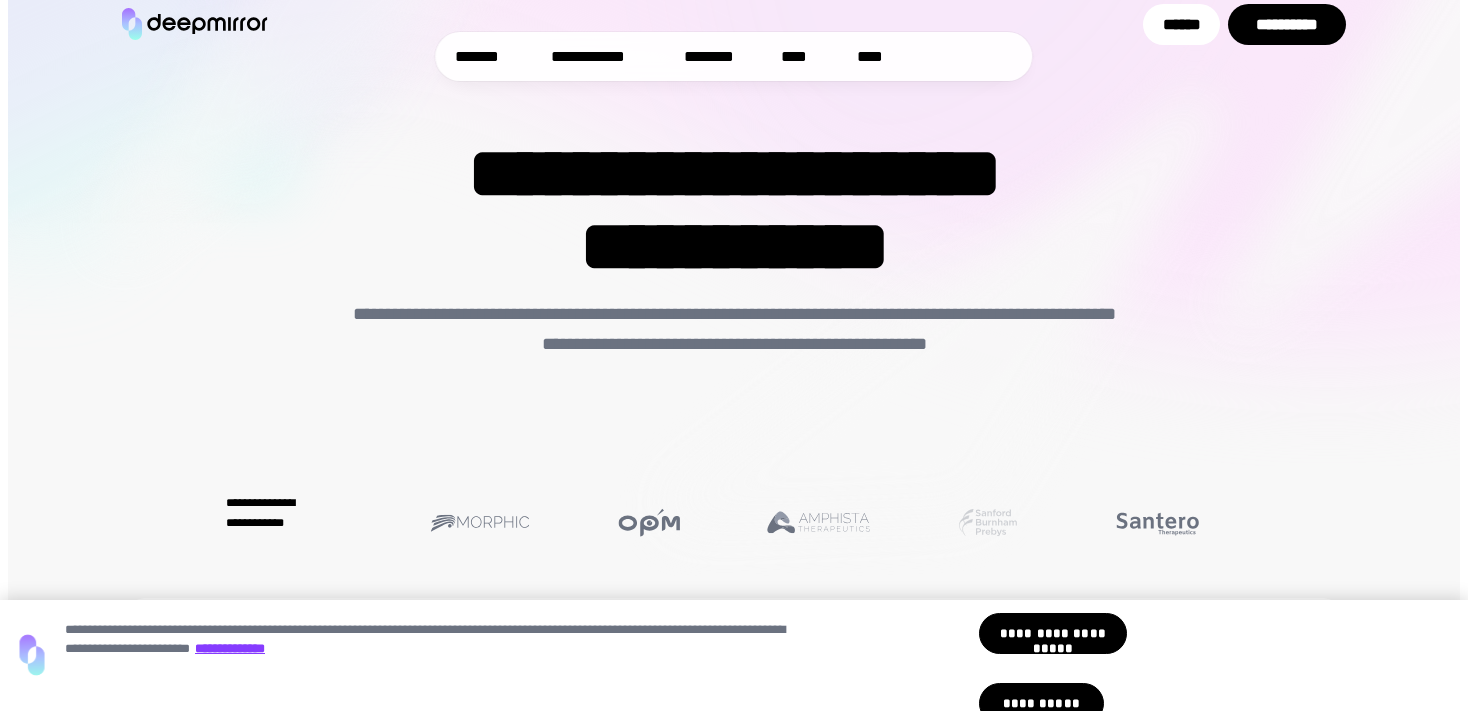 scroll, scrollTop: 0, scrollLeft: 0, axis: both 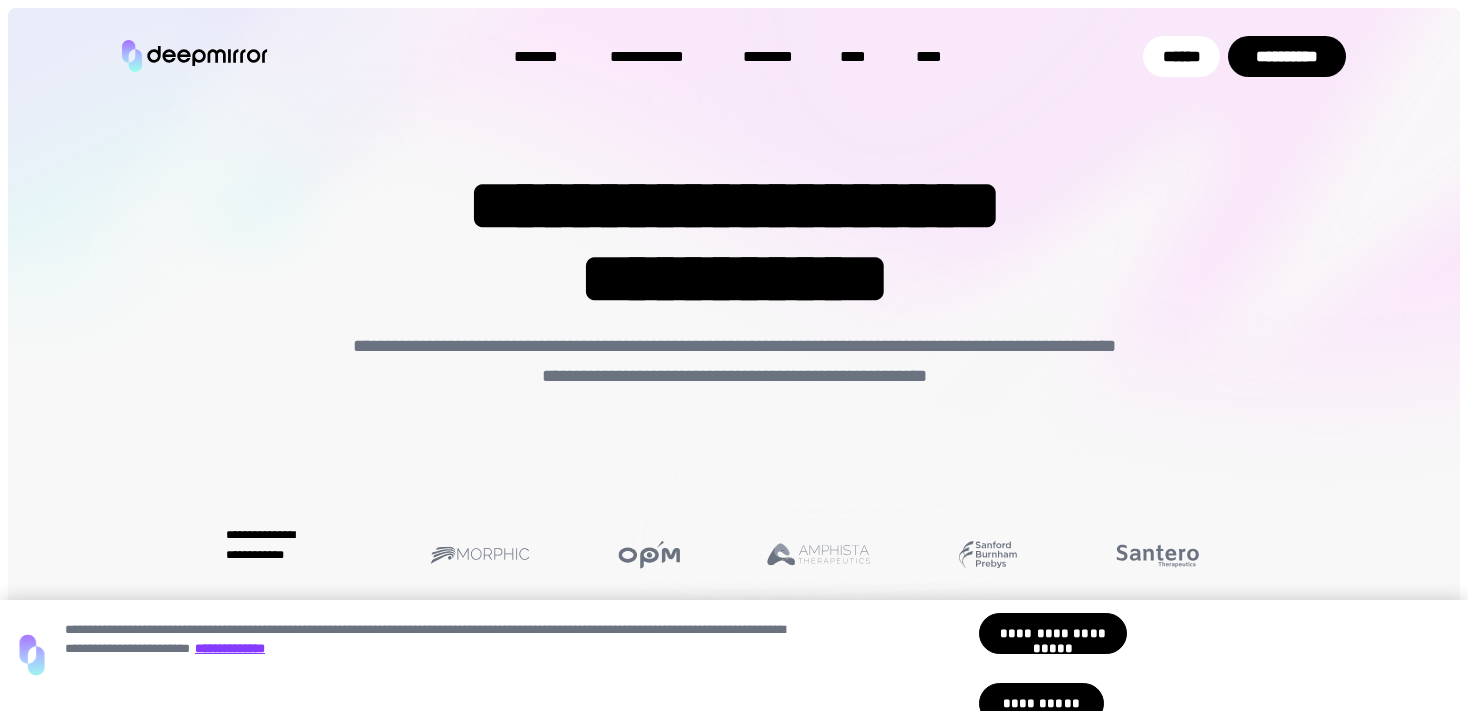 click on "**********" at bounding box center [735, 242] 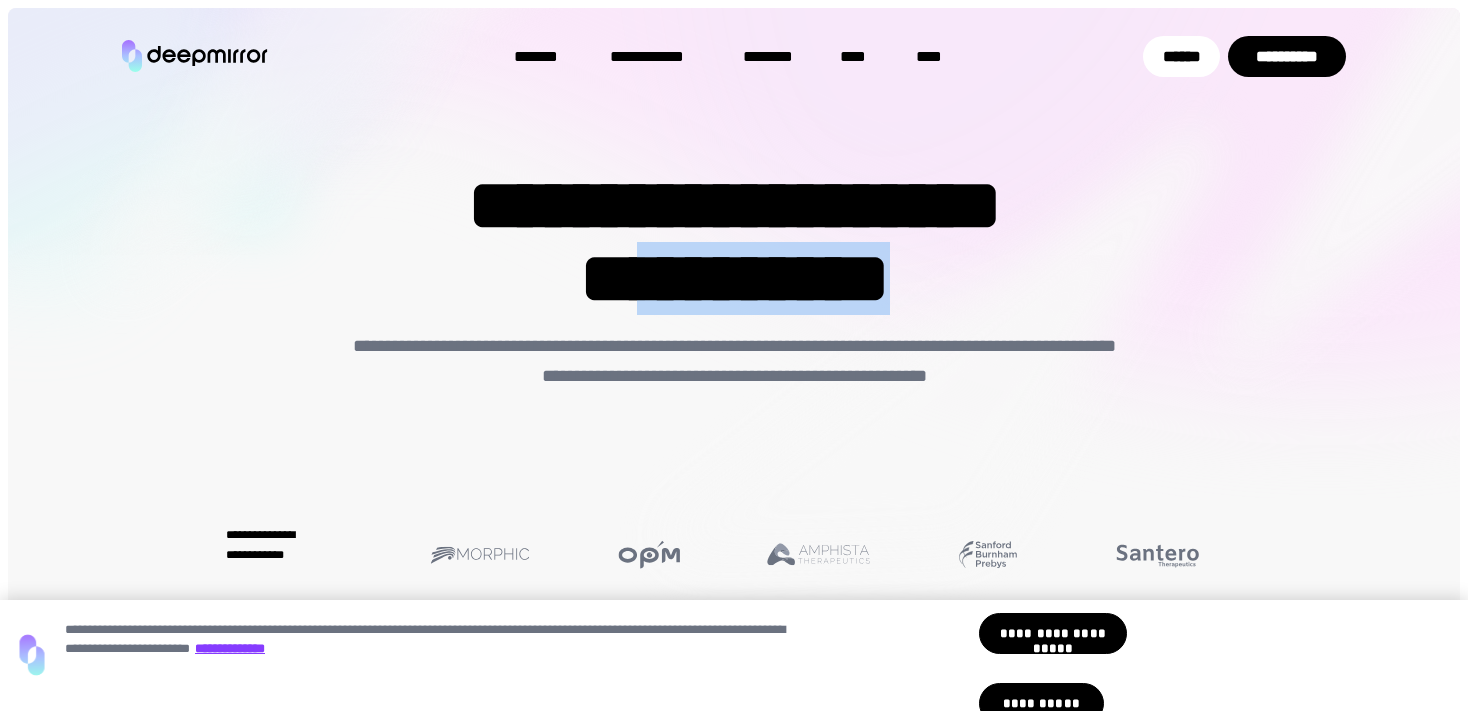 click on "**********" at bounding box center (735, 242) 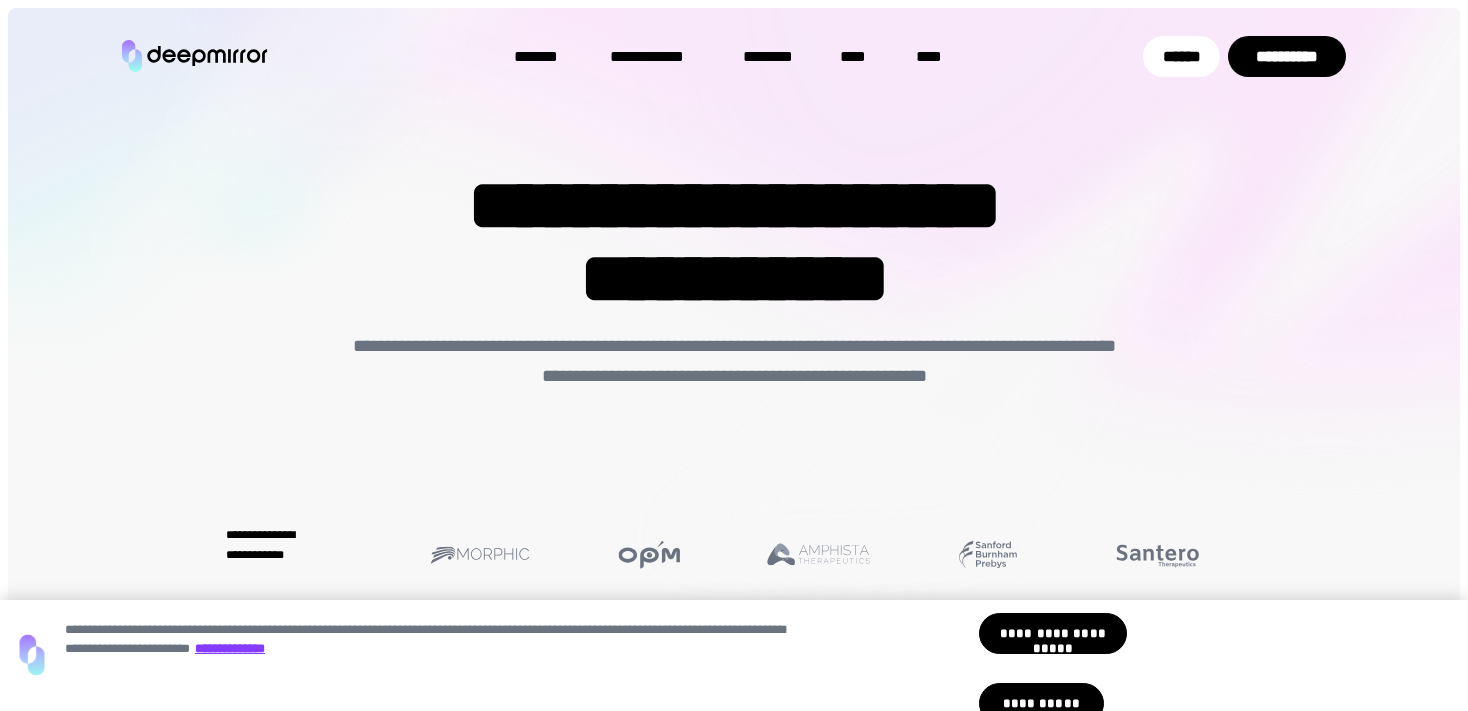 click on "**********" at bounding box center [735, 242] 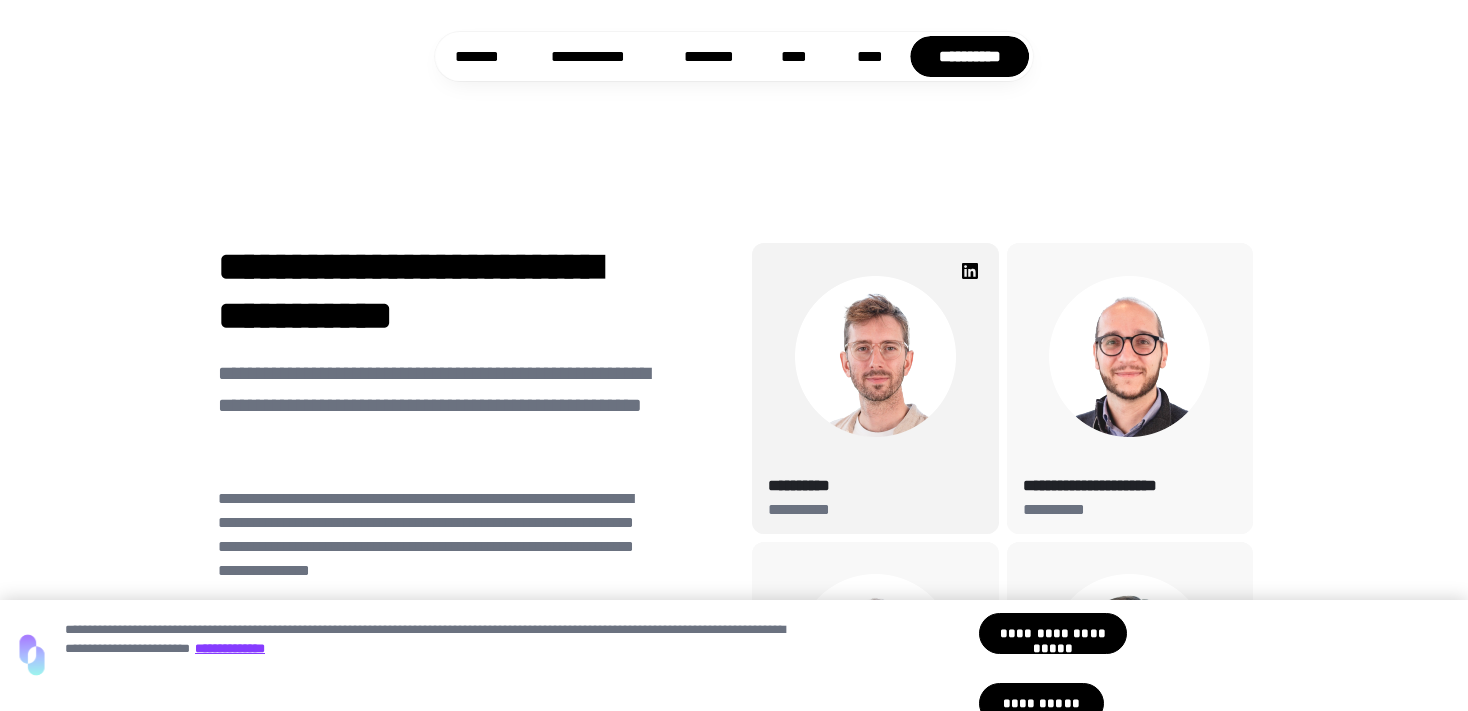 scroll, scrollTop: 7708, scrollLeft: 0, axis: vertical 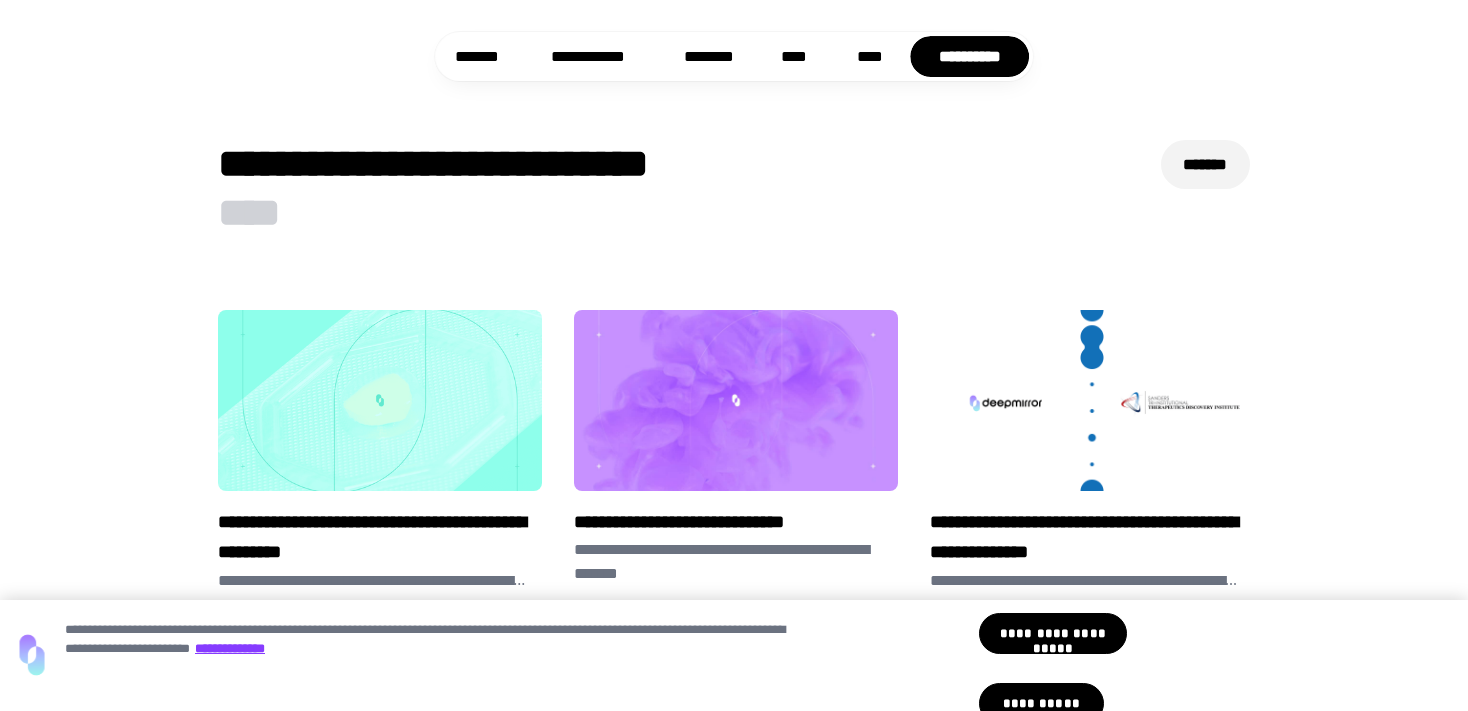 drag, startPoint x: 1318, startPoint y: 134, endPoint x: 1361, endPoint y: 303, distance: 174.38463 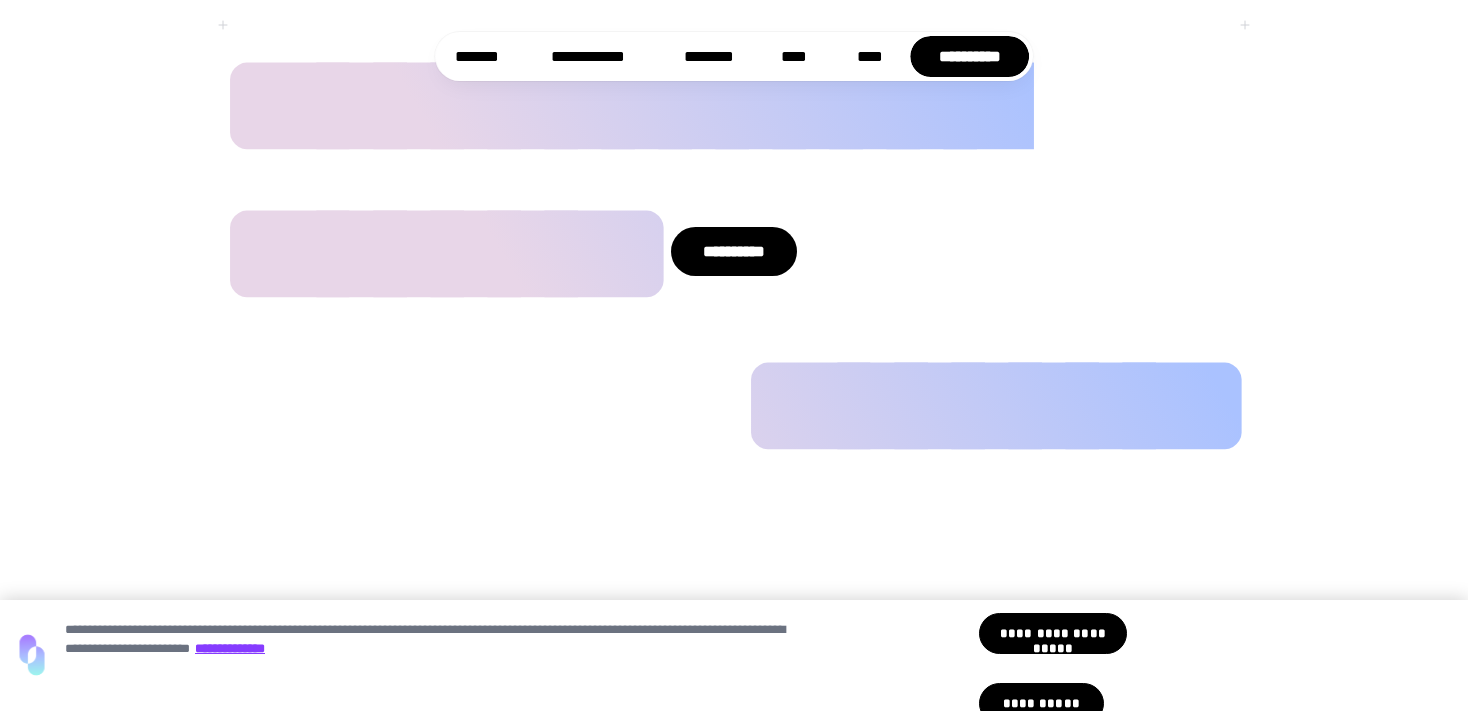 drag, startPoint x: 1361, startPoint y: 228, endPoint x: 1417, endPoint y: 421, distance: 200.96019 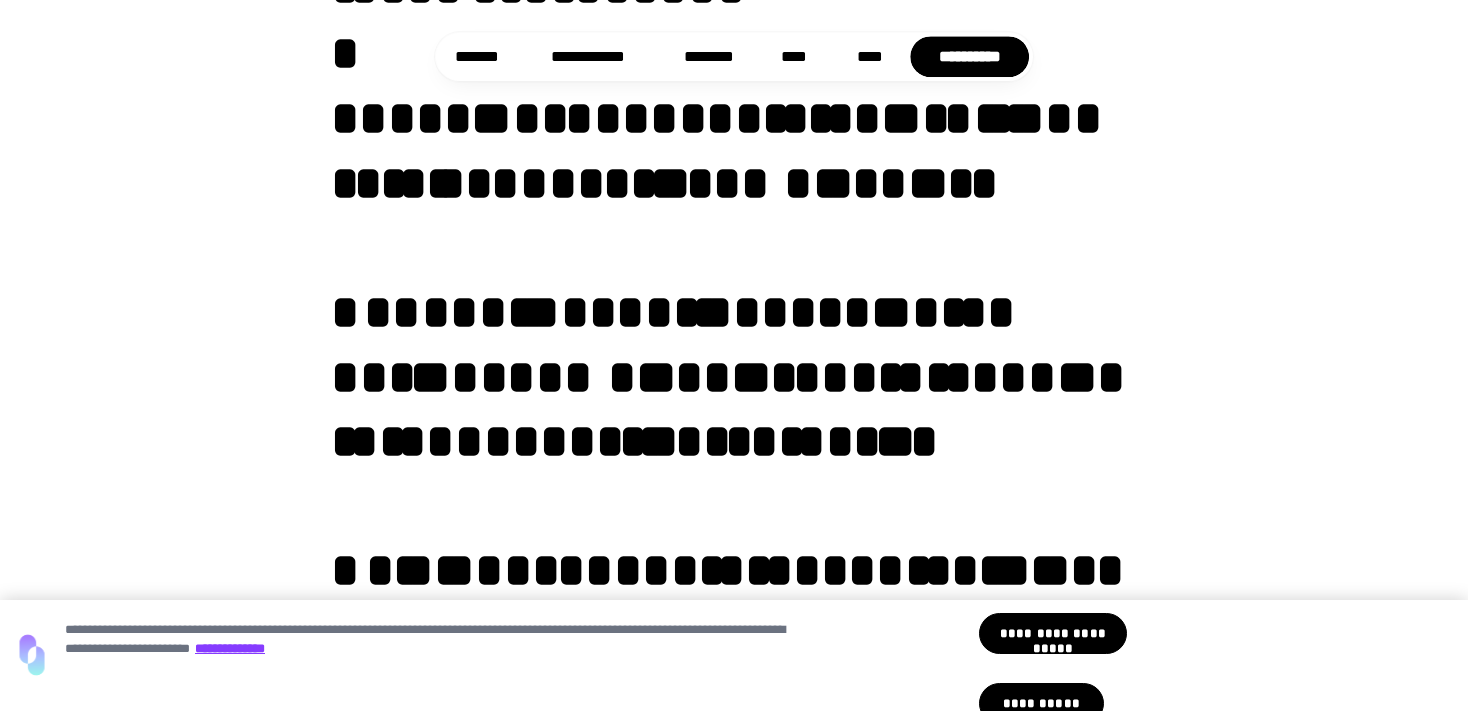scroll, scrollTop: 0, scrollLeft: 0, axis: both 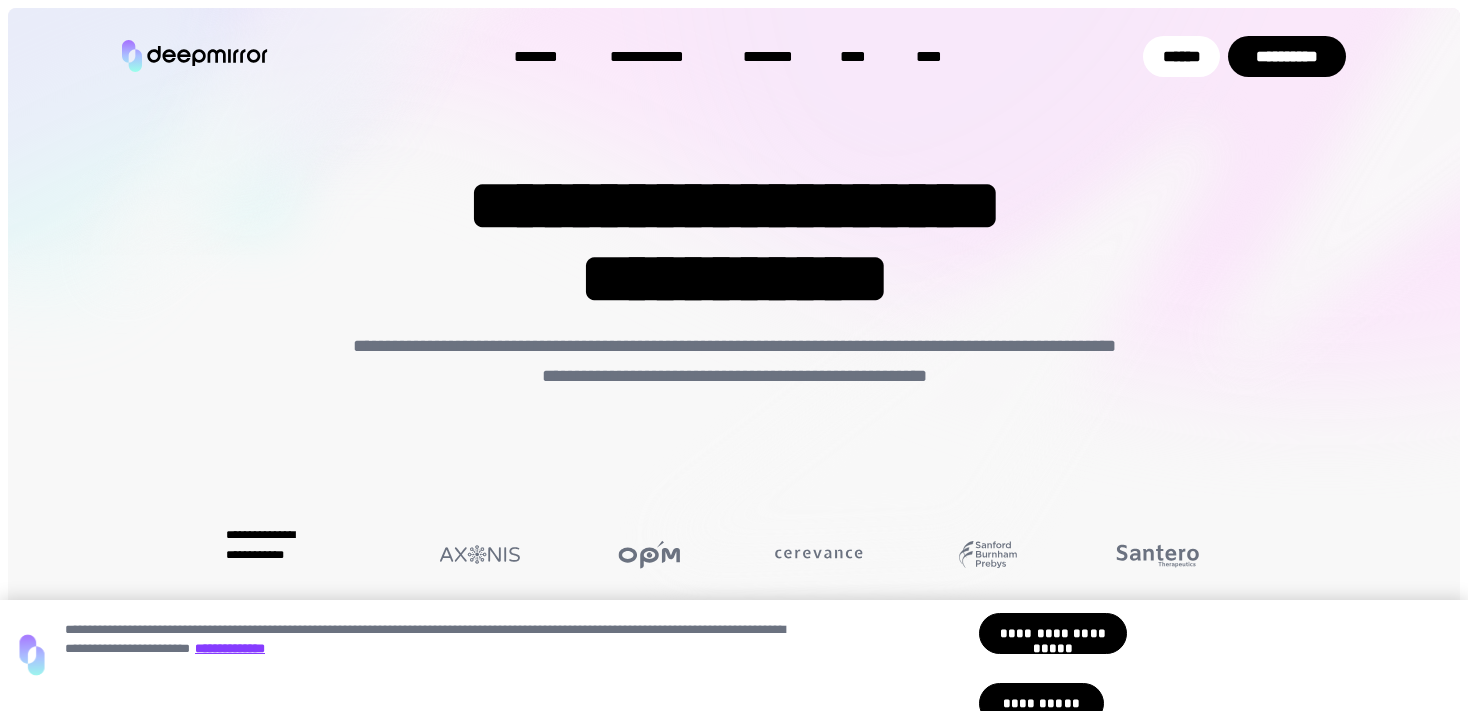 drag, startPoint x: 1408, startPoint y: 426, endPoint x: 1484, endPoint y: -112, distance: 543.3415 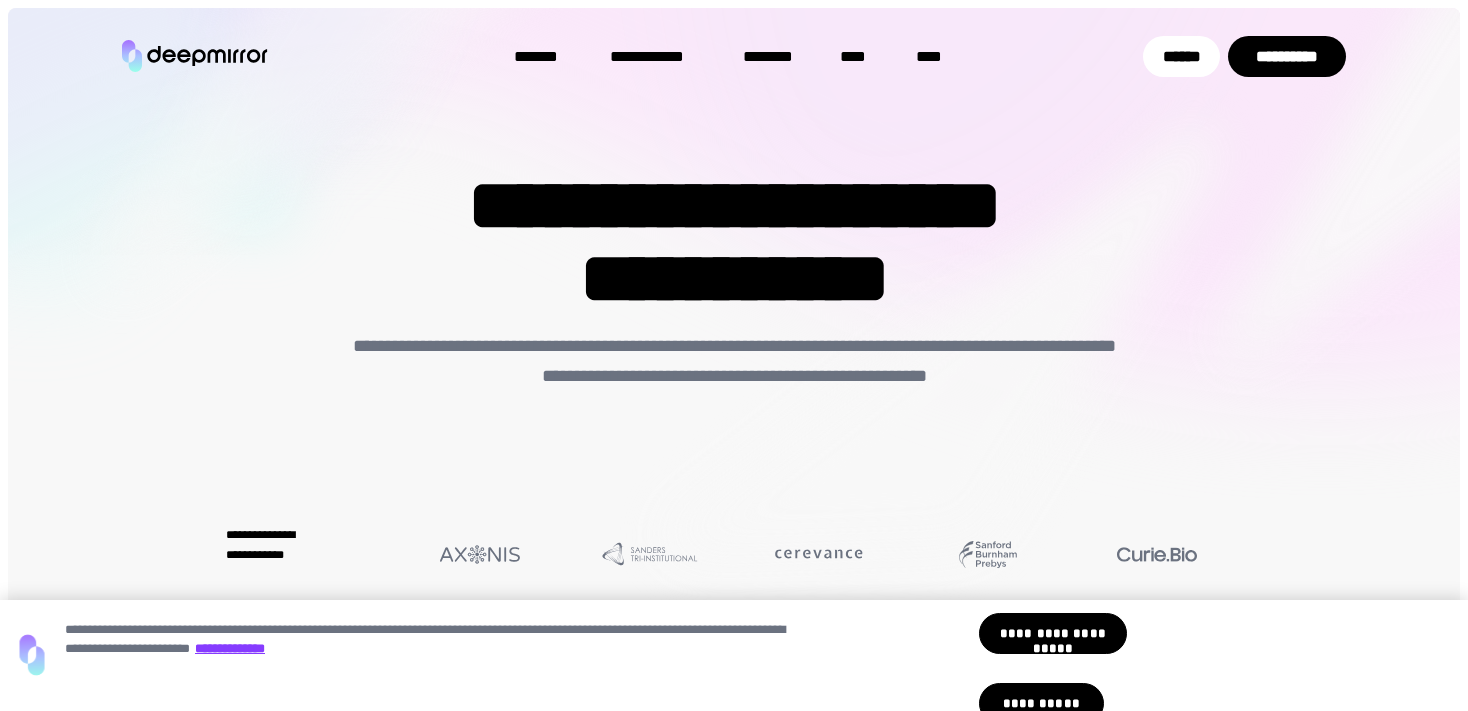 click at bounding box center (734, 352) 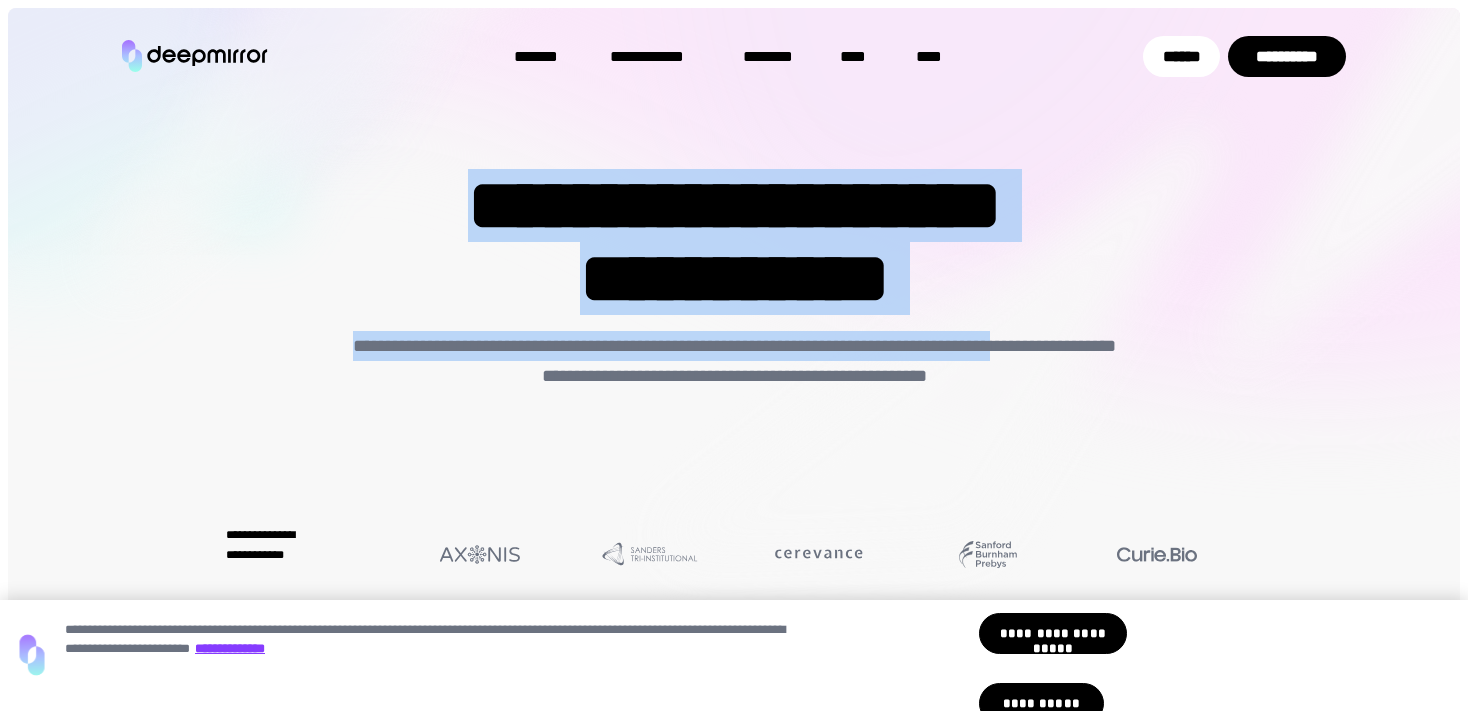 drag, startPoint x: 499, startPoint y: 191, endPoint x: 1150, endPoint y: 313, distance: 662.333 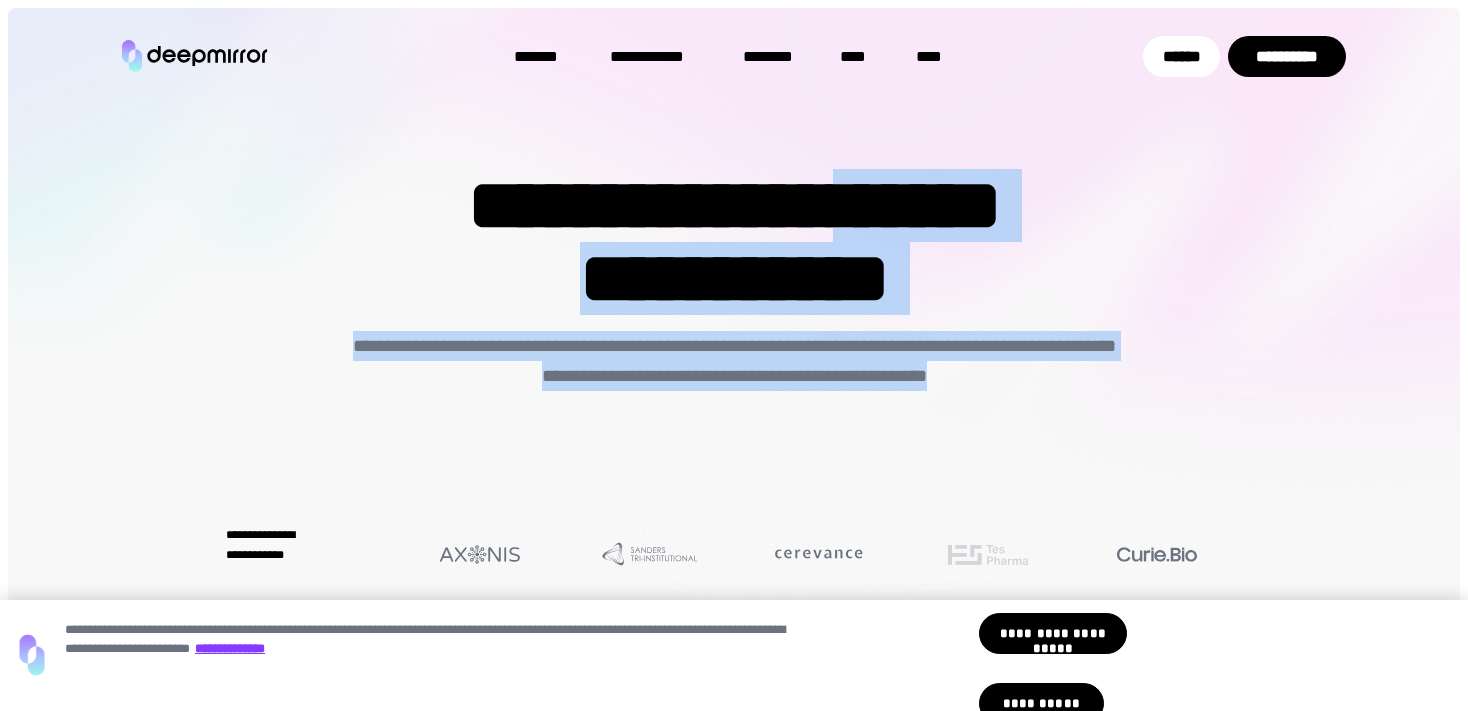 drag, startPoint x: 1090, startPoint y: 382, endPoint x: 424, endPoint y: 285, distance: 673.02673 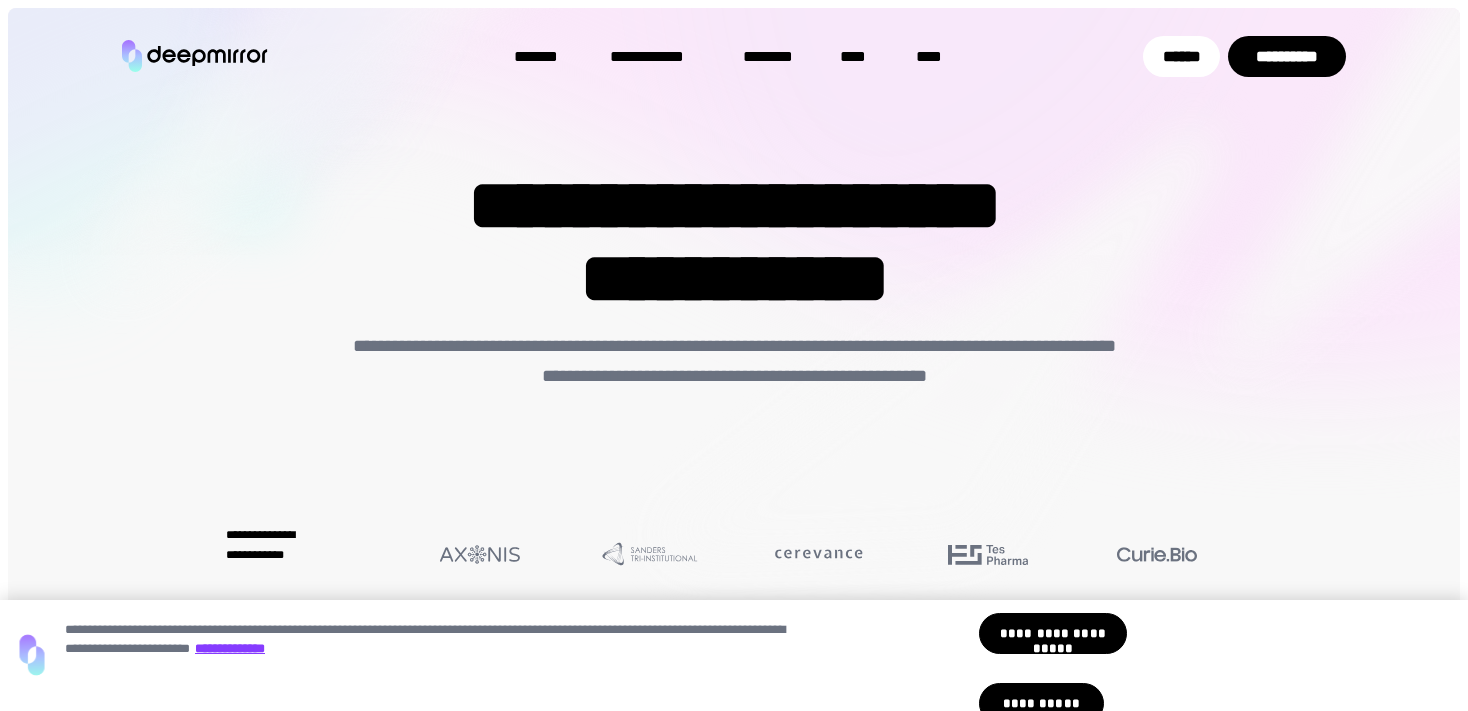 click on "**********" at bounding box center (735, 242) 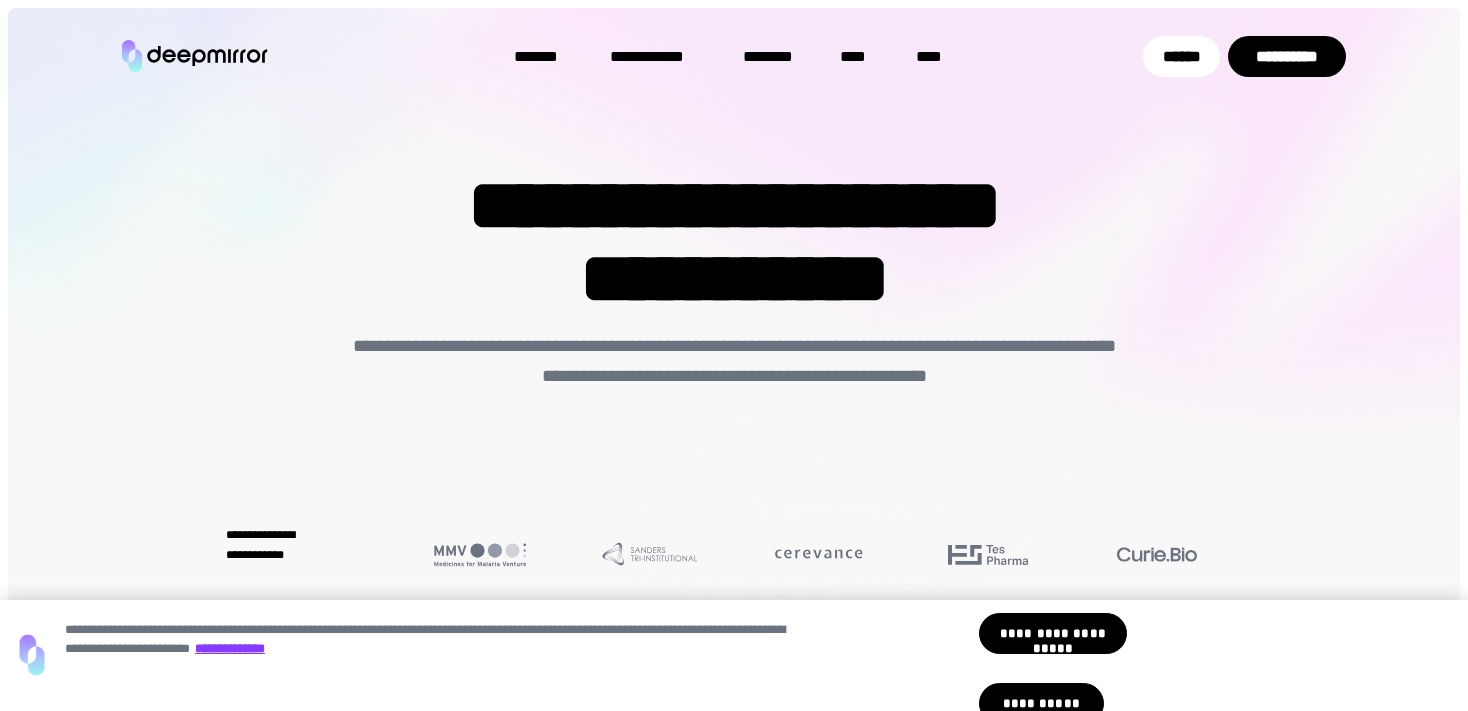 click on "**********" at bounding box center [734, 817] 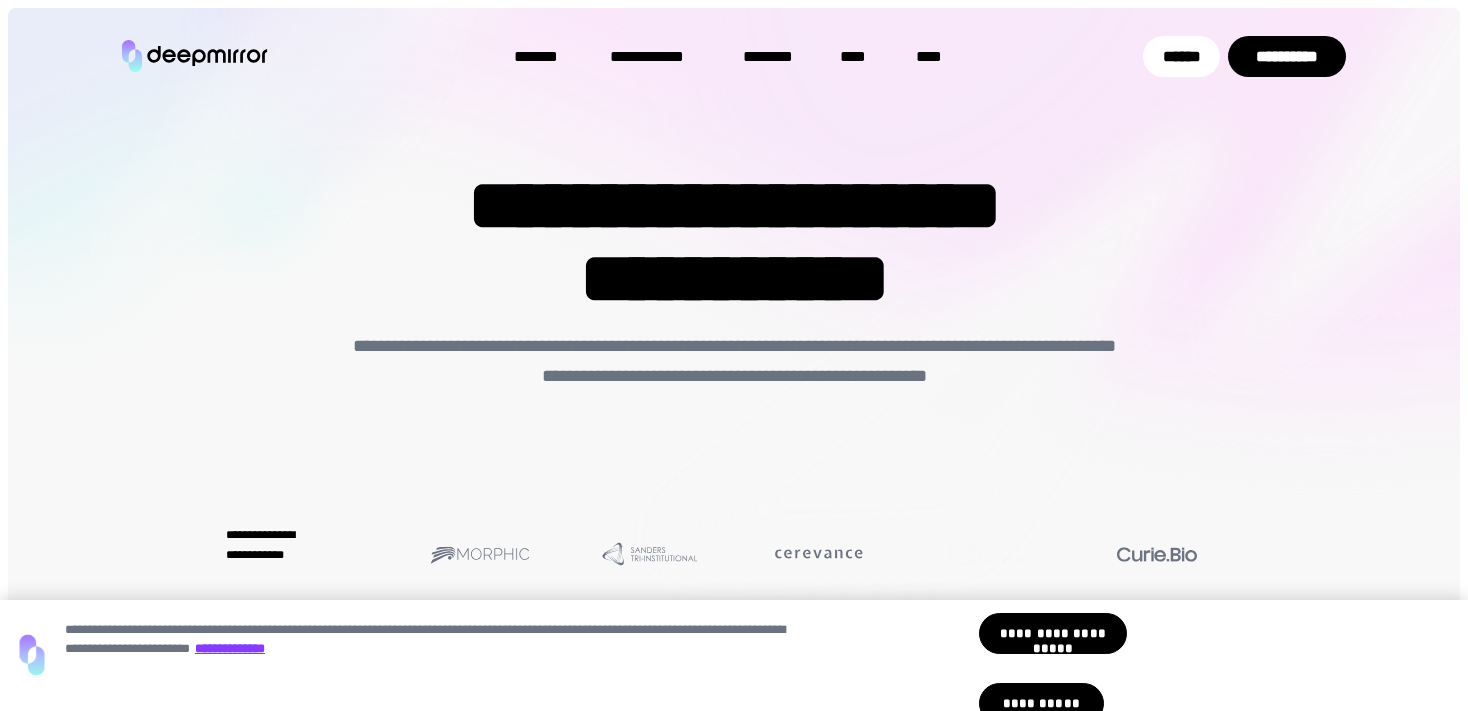 click on "**********" at bounding box center [734, 296] 